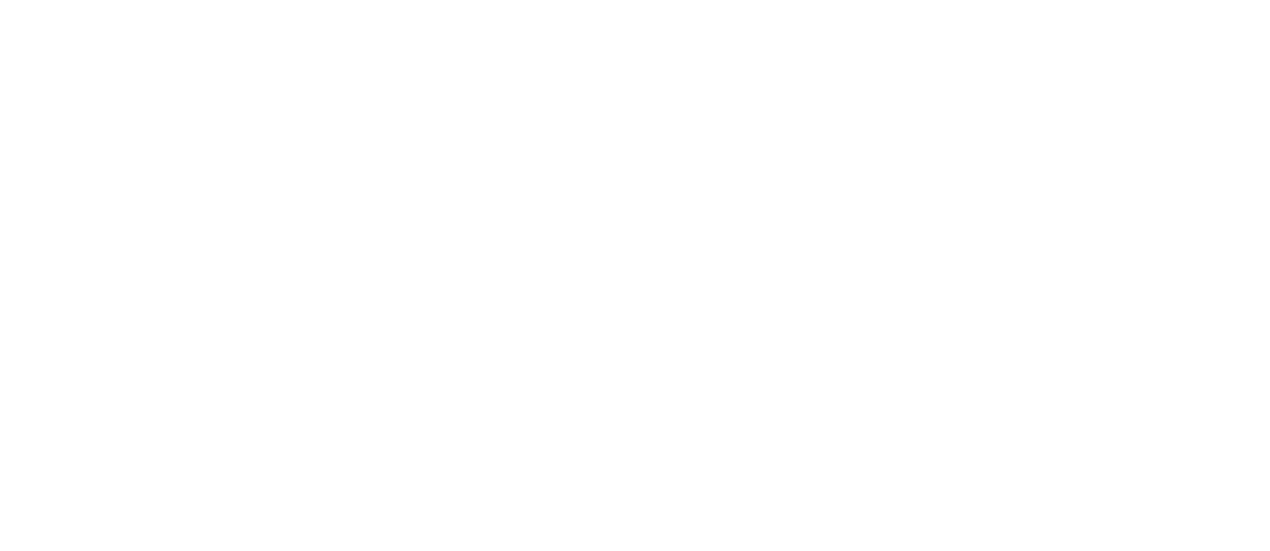 scroll, scrollTop: 0, scrollLeft: 0, axis: both 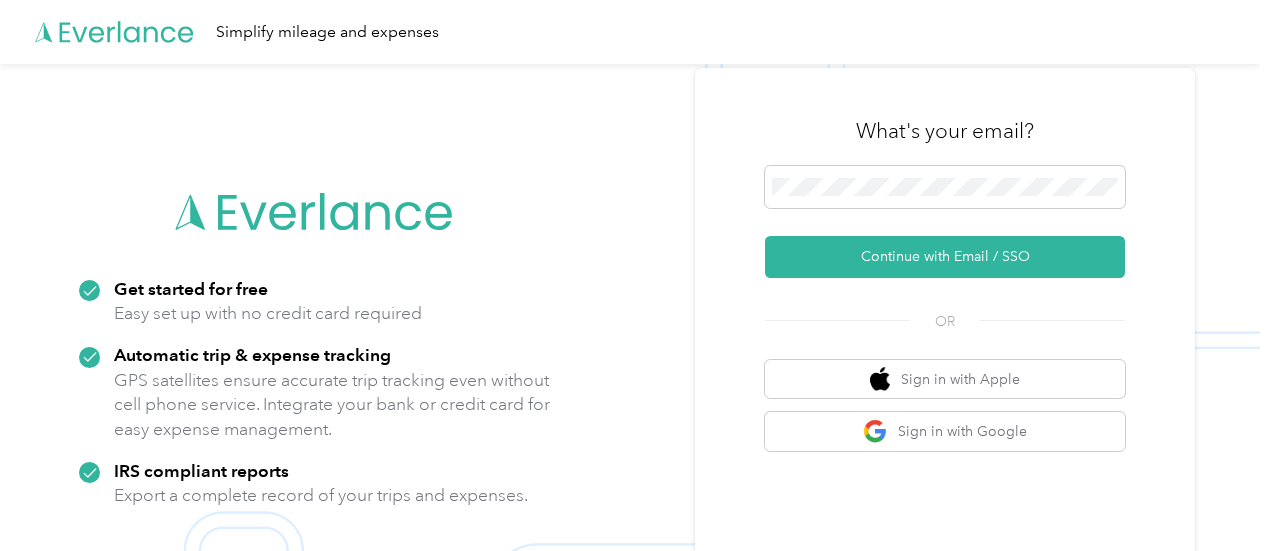 click at bounding box center [945, 190] 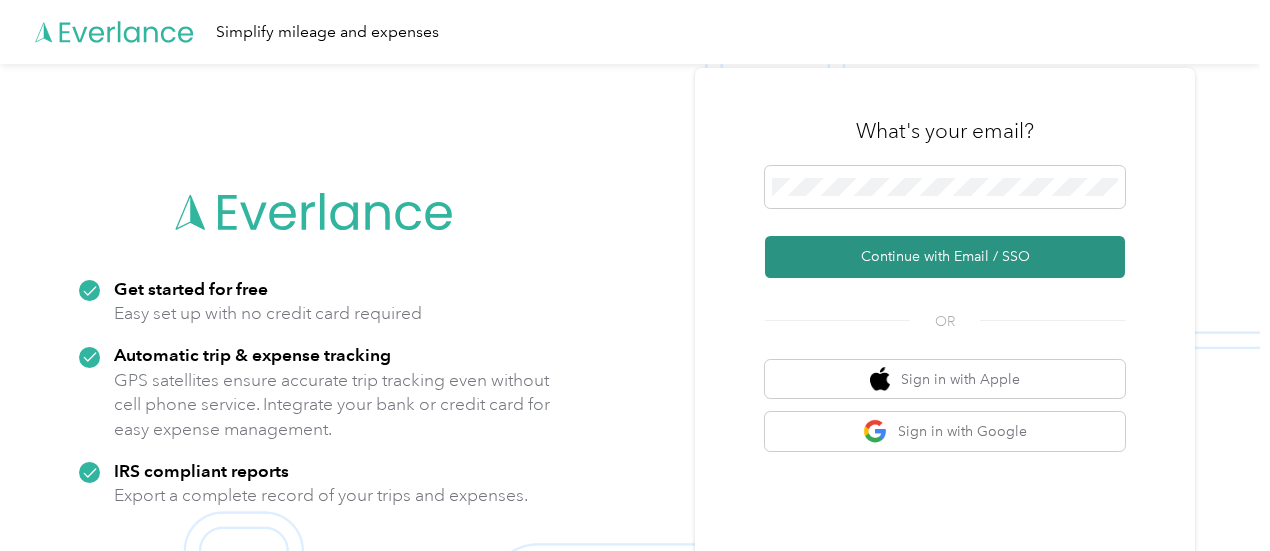 click on "Continue with Email / SSO" at bounding box center [945, 257] 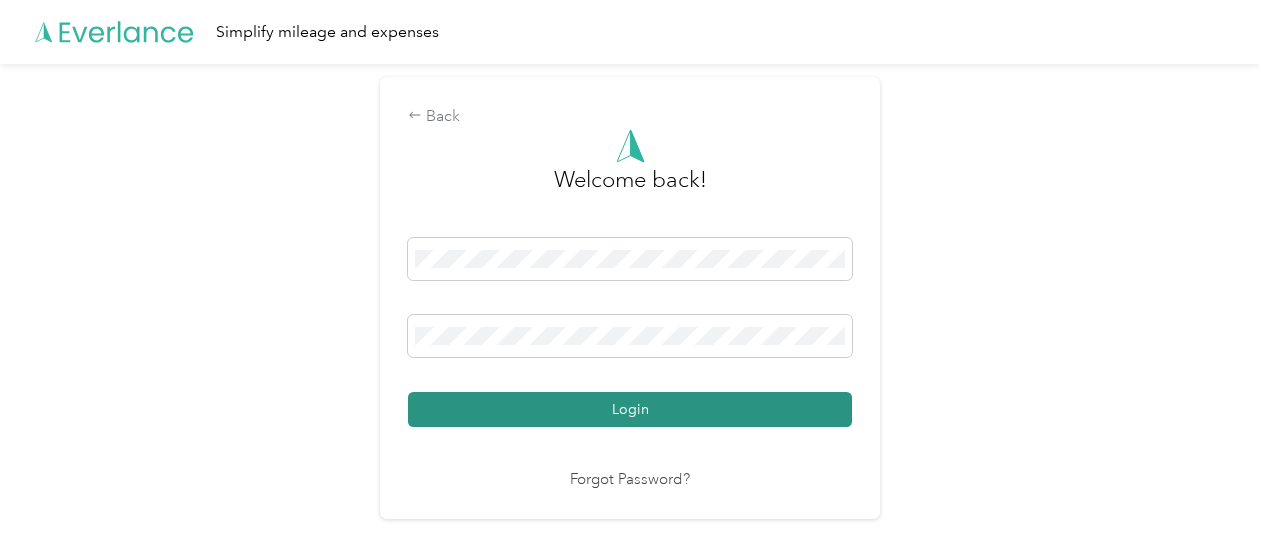 click on "Login" at bounding box center (630, 409) 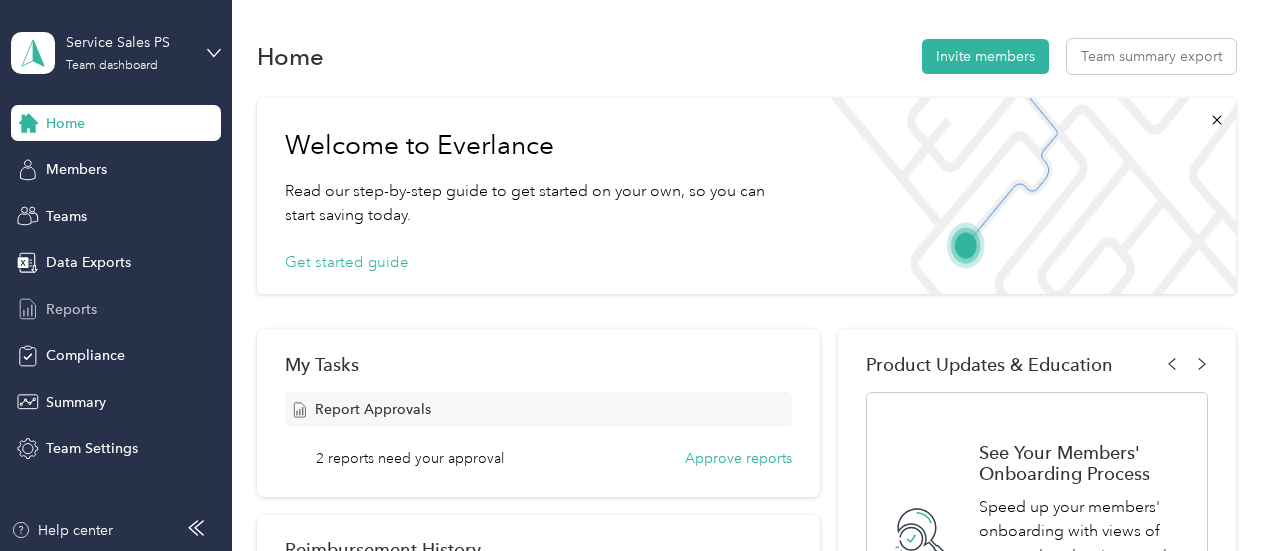 click on "Reports" at bounding box center [71, 309] 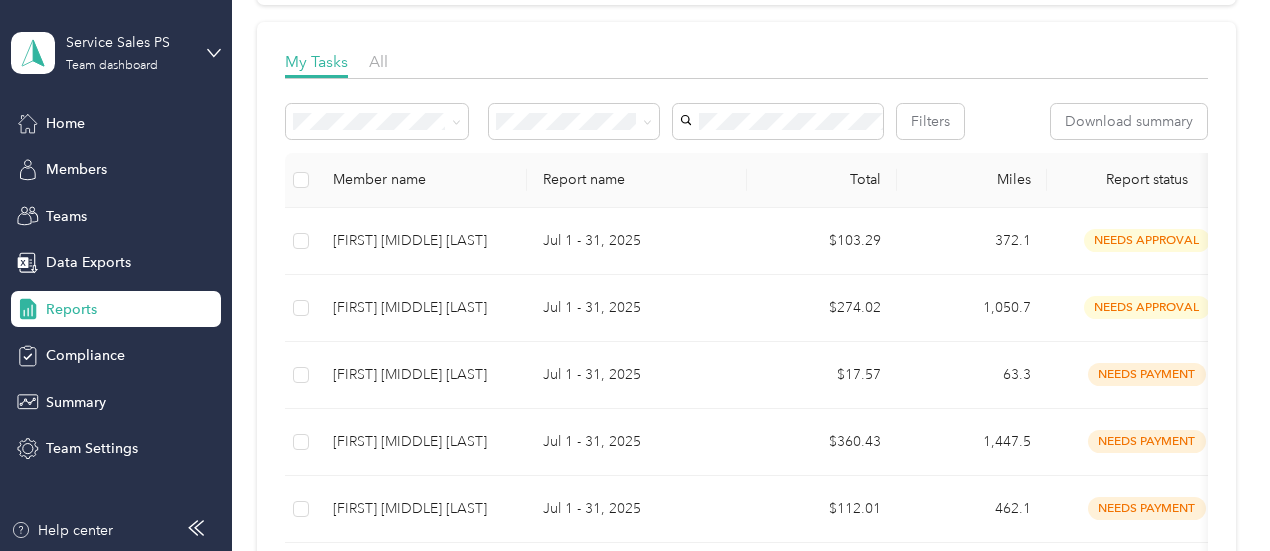scroll, scrollTop: 300, scrollLeft: 0, axis: vertical 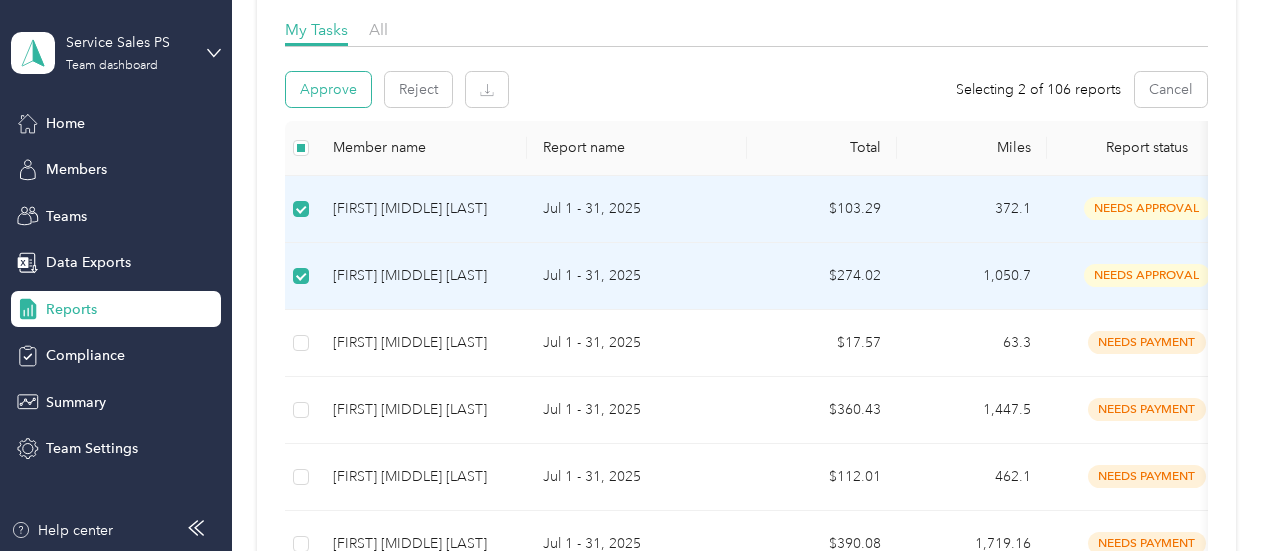 click on "Approve" at bounding box center [328, 89] 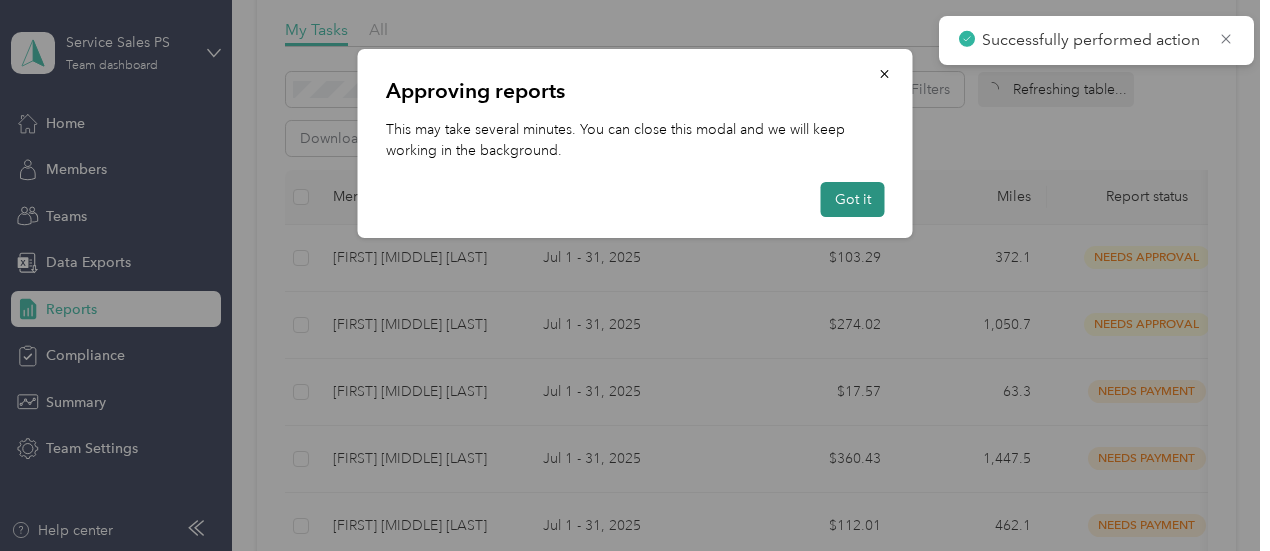 click on "Got it" at bounding box center [853, 199] 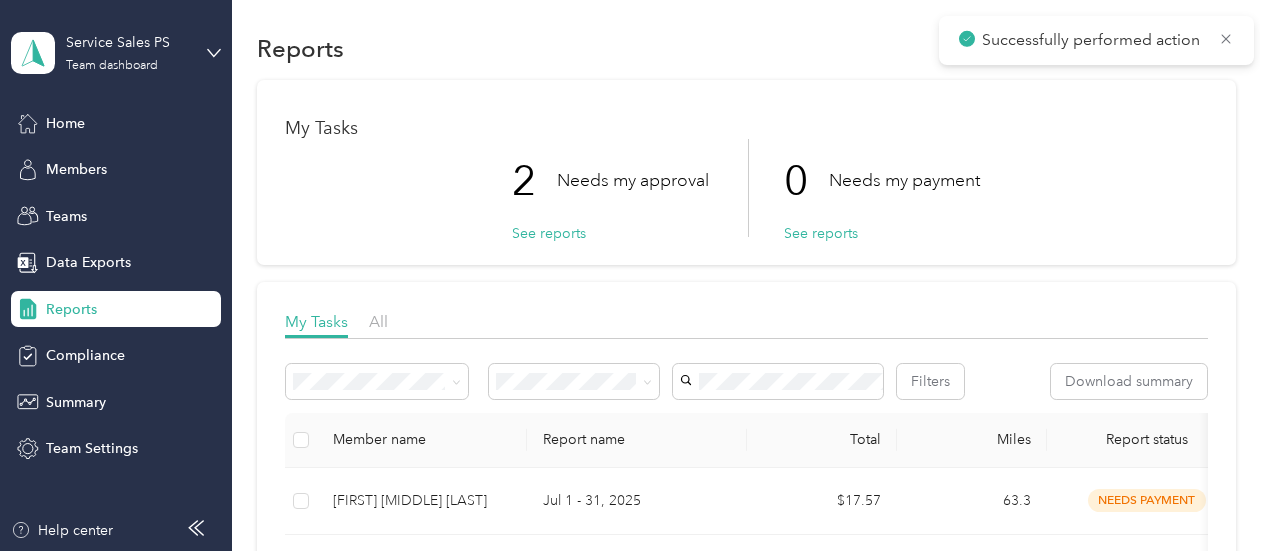 scroll, scrollTop: 0, scrollLeft: 0, axis: both 